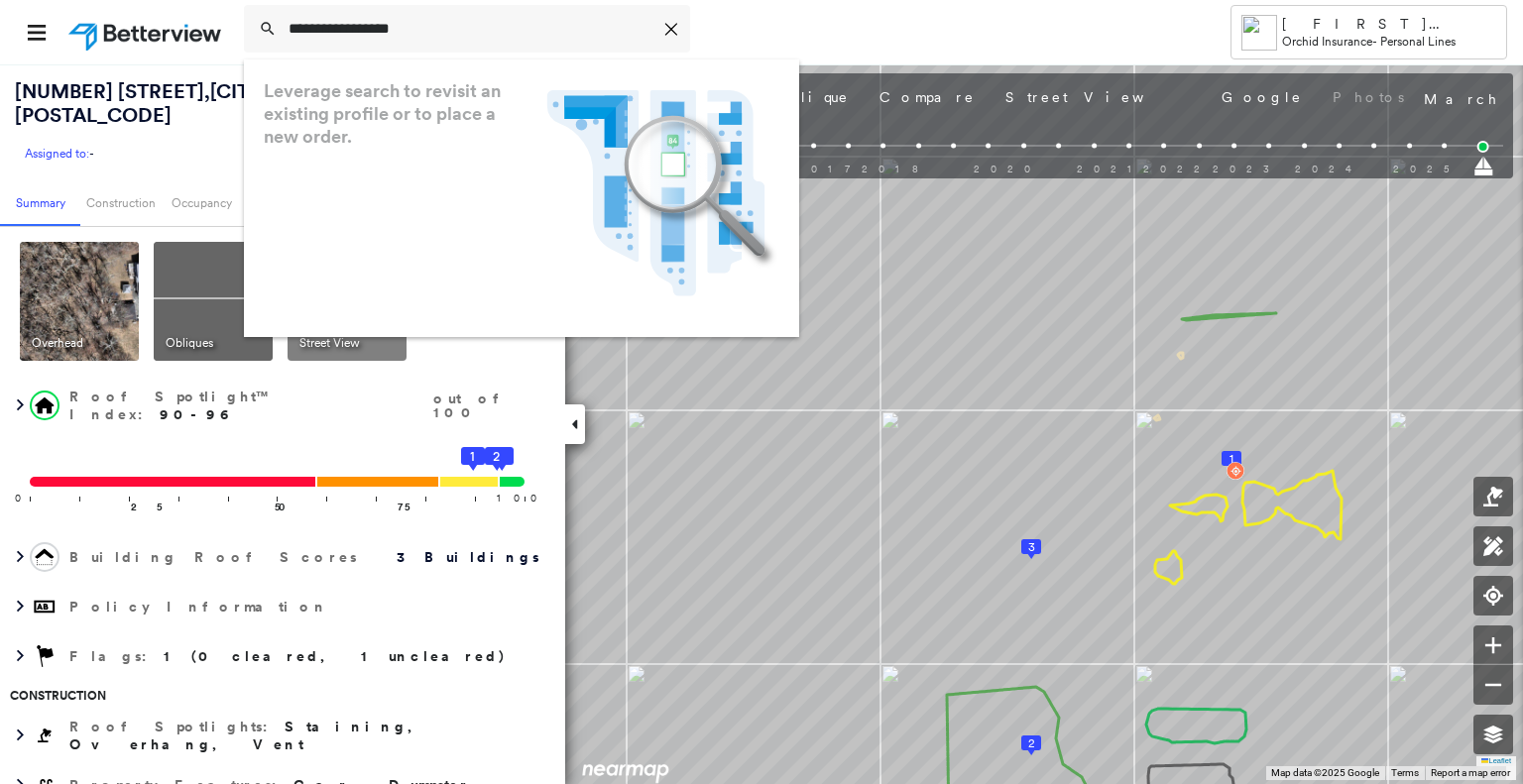 scroll, scrollTop: 0, scrollLeft: 0, axis: both 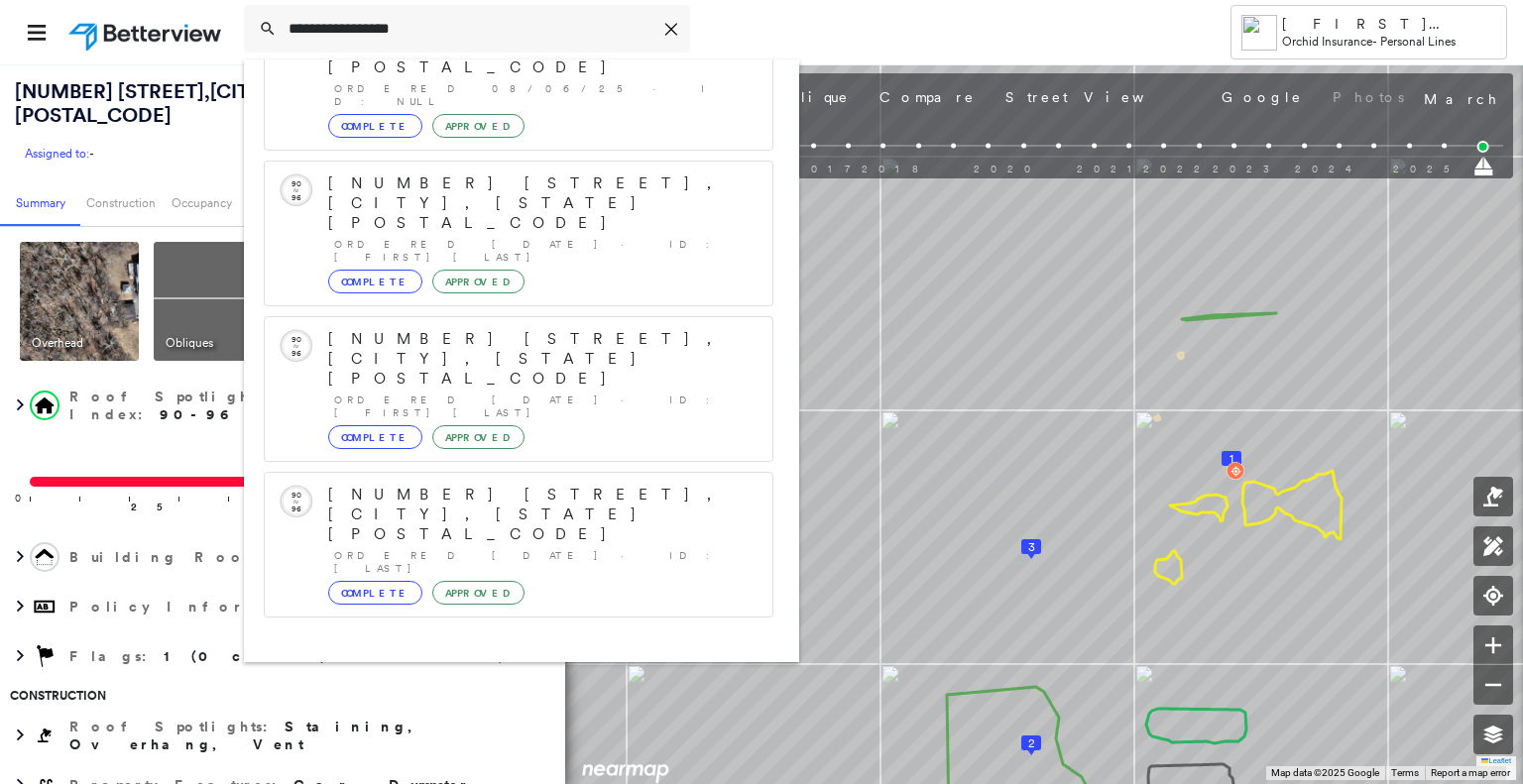 type on "**********" 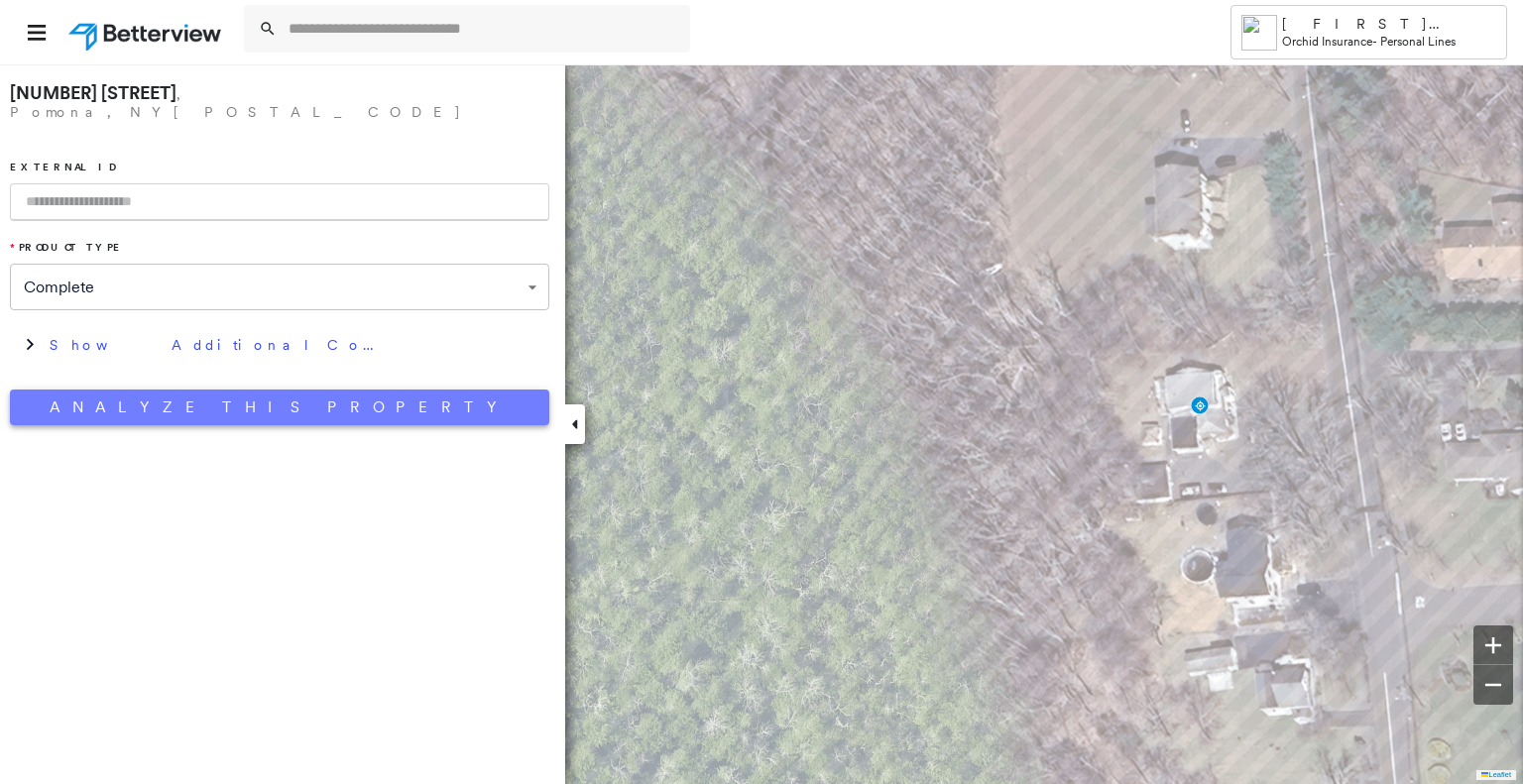 click on "Analyze This Property" at bounding box center [280, 407] 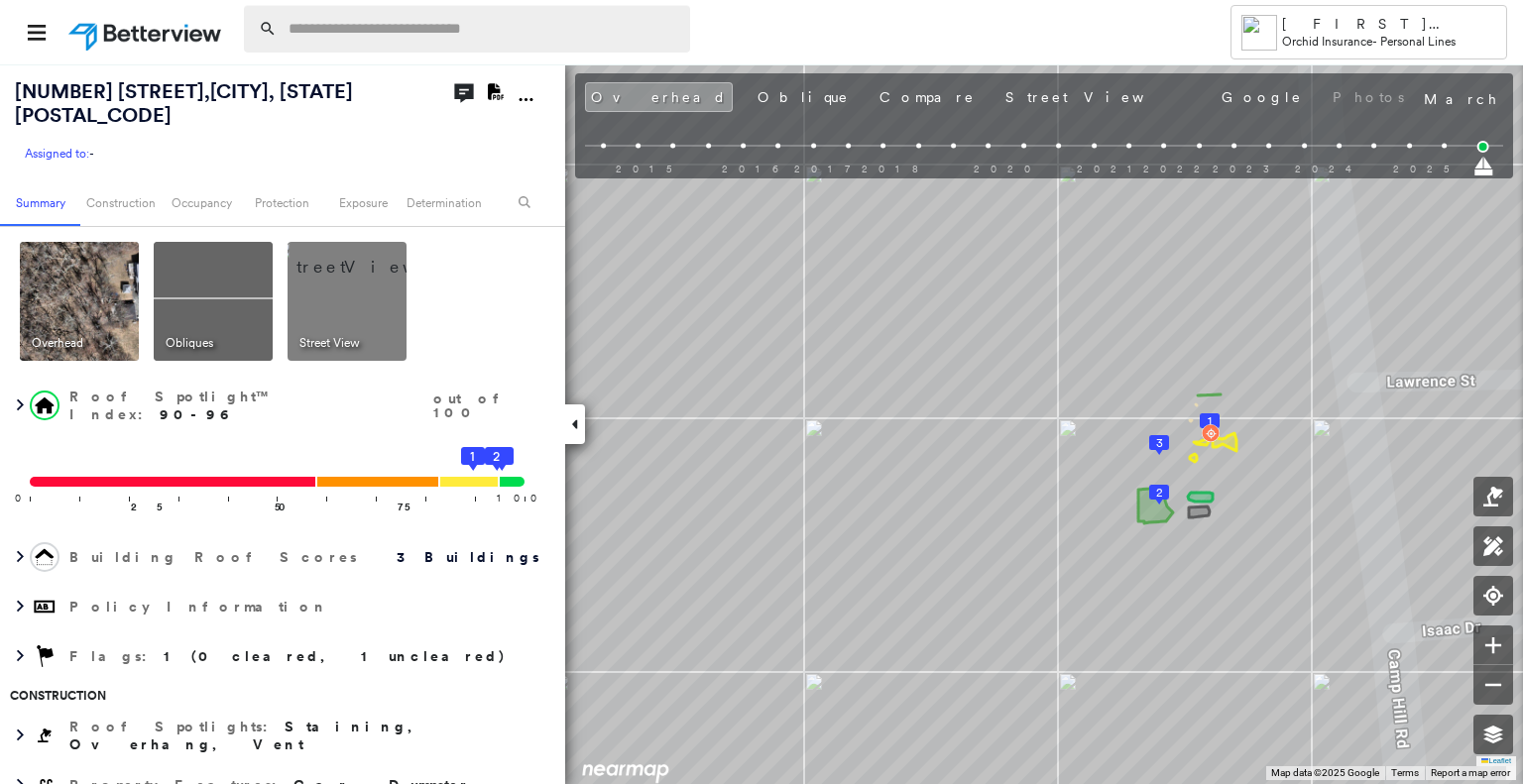 click at bounding box center (483, 29) 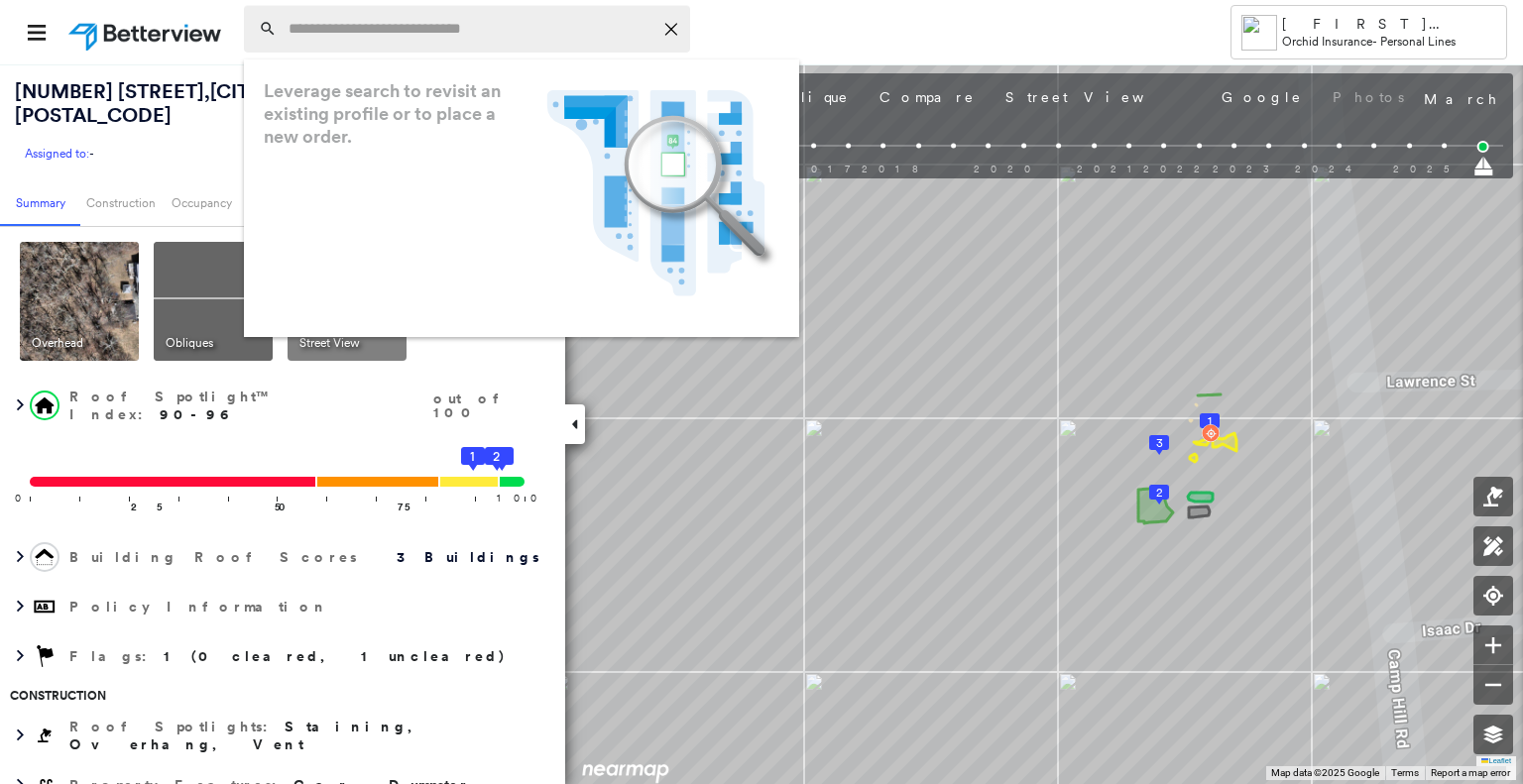 paste on "**********" 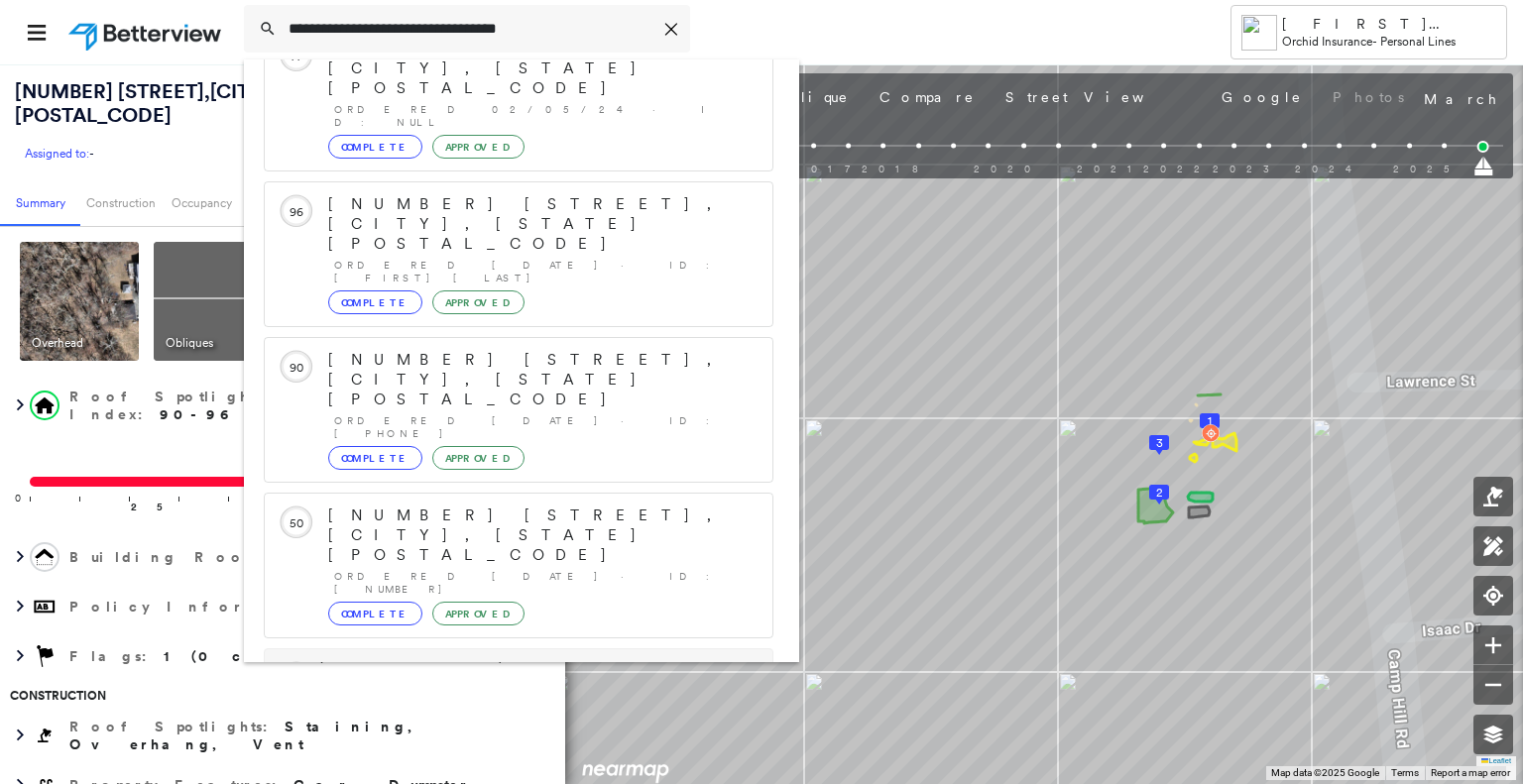 scroll, scrollTop: 155, scrollLeft: 0, axis: vertical 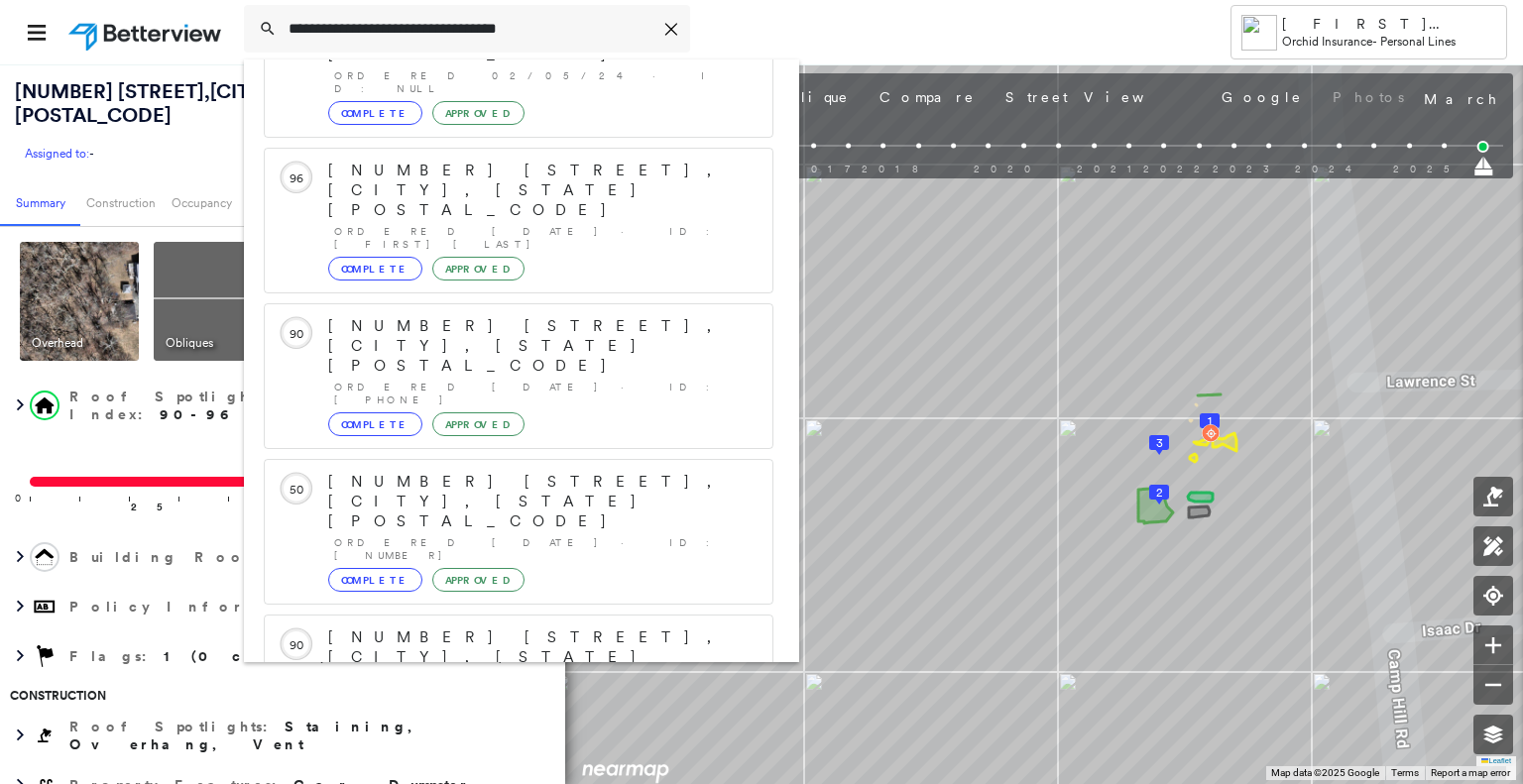type on "**********" 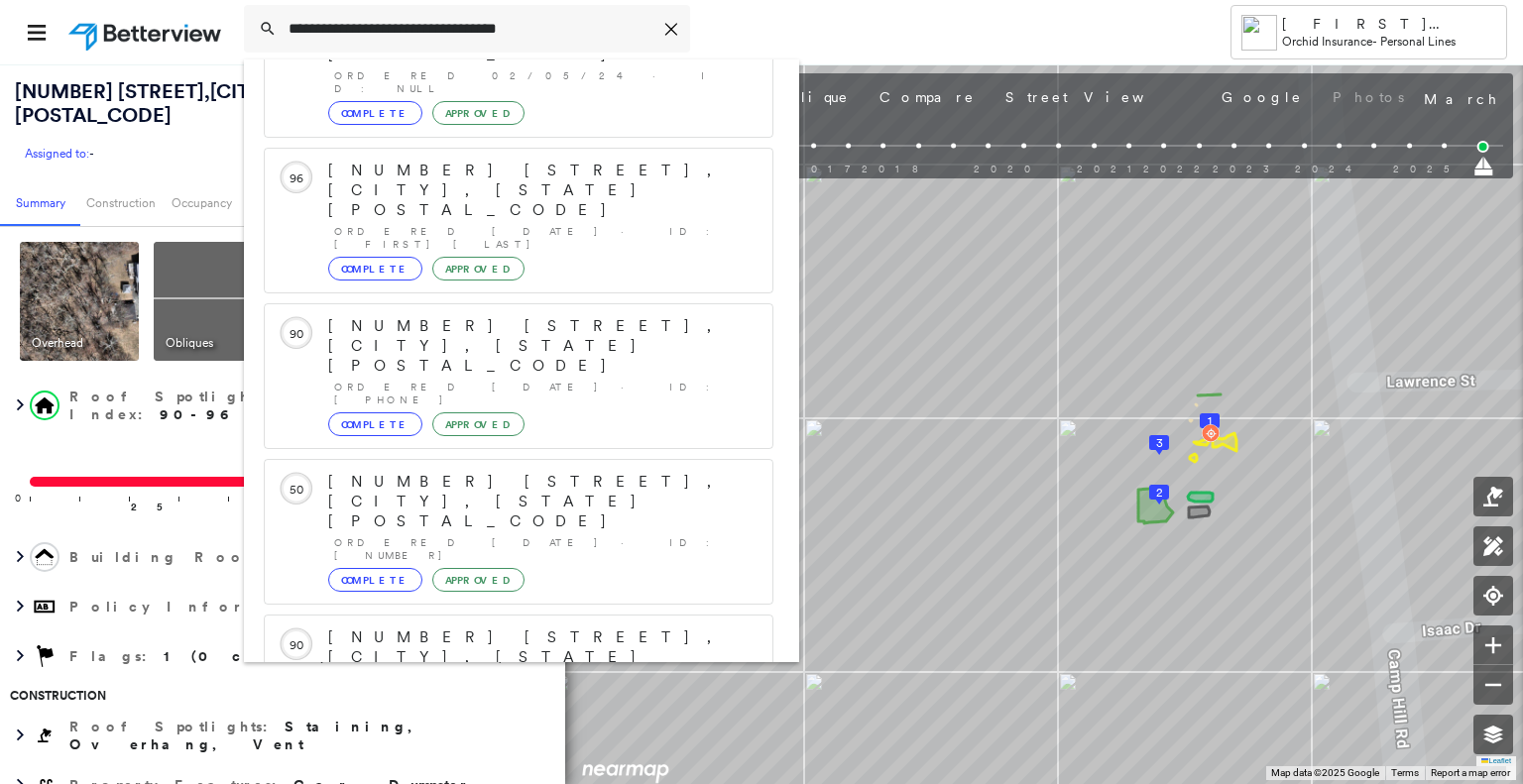 click on "[NUMBER] [STREET], [CITY], [STATE] [POSTAL_CODE]" at bounding box center (497, 895) 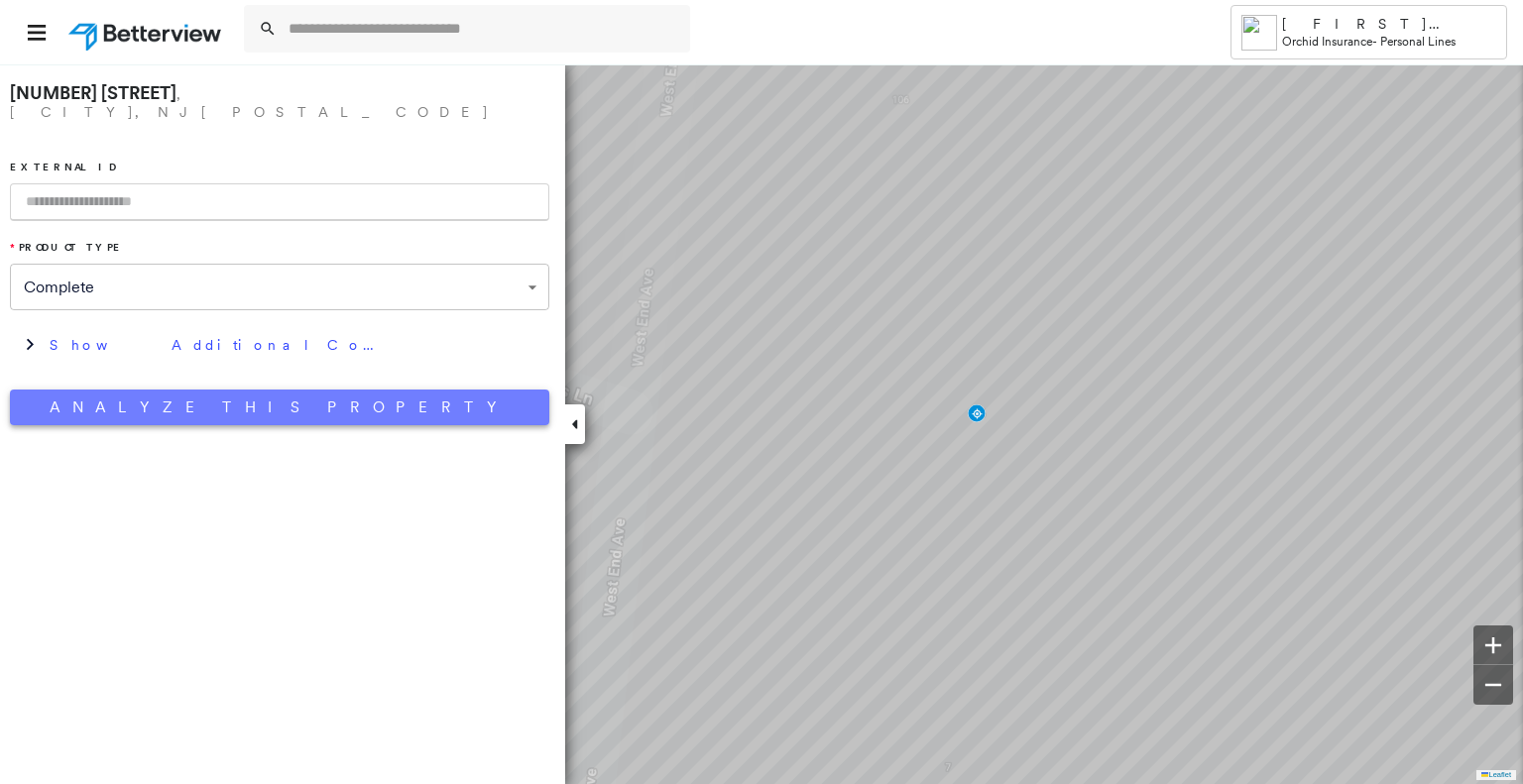 click on "Analyze This Property" at bounding box center [280, 407] 